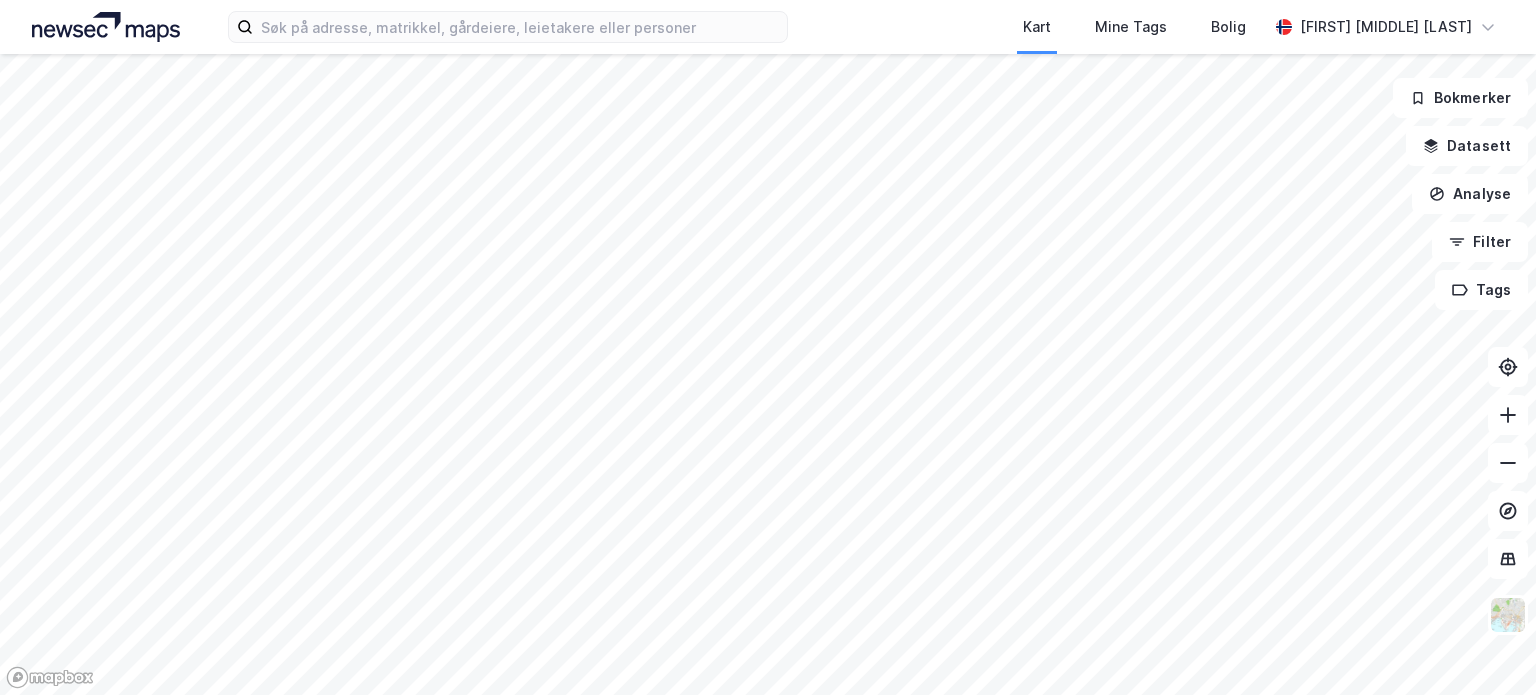 scroll, scrollTop: 0, scrollLeft: 0, axis: both 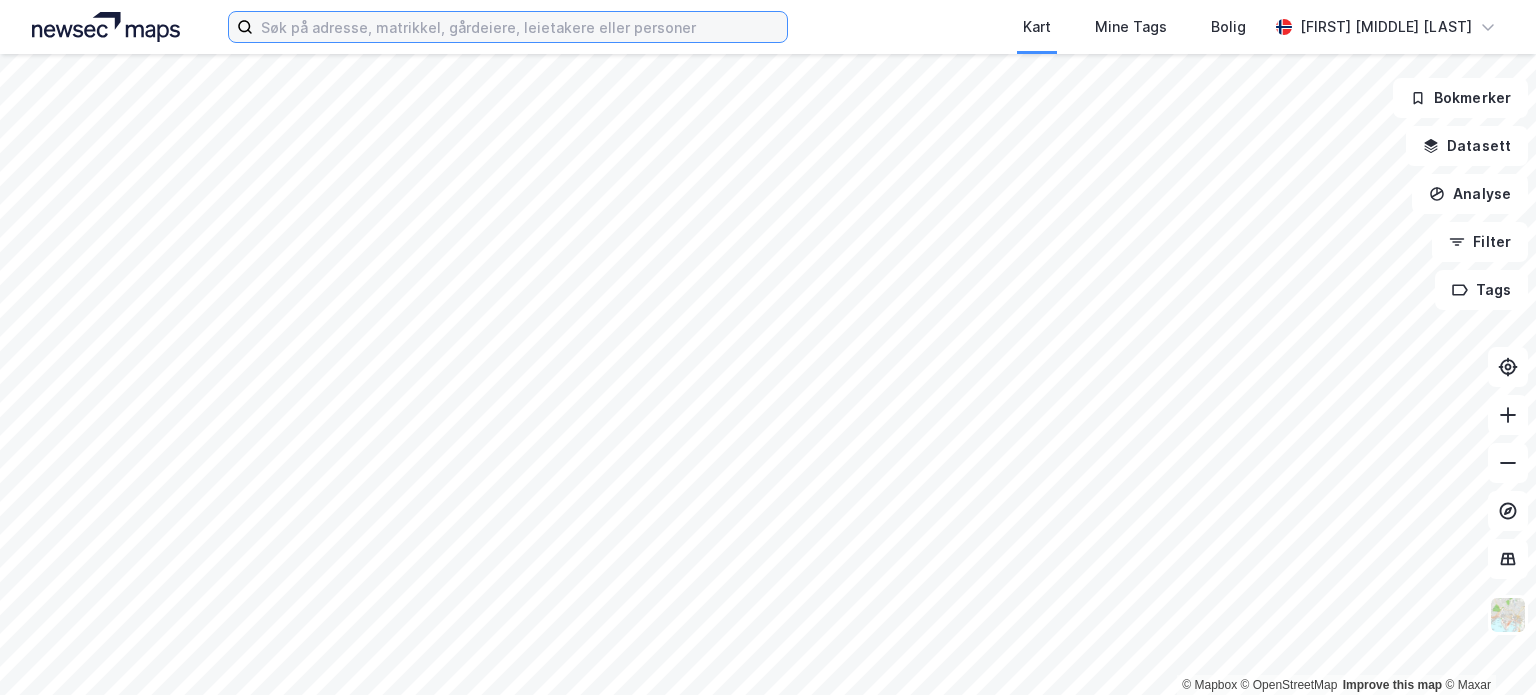 click at bounding box center (520, 27) 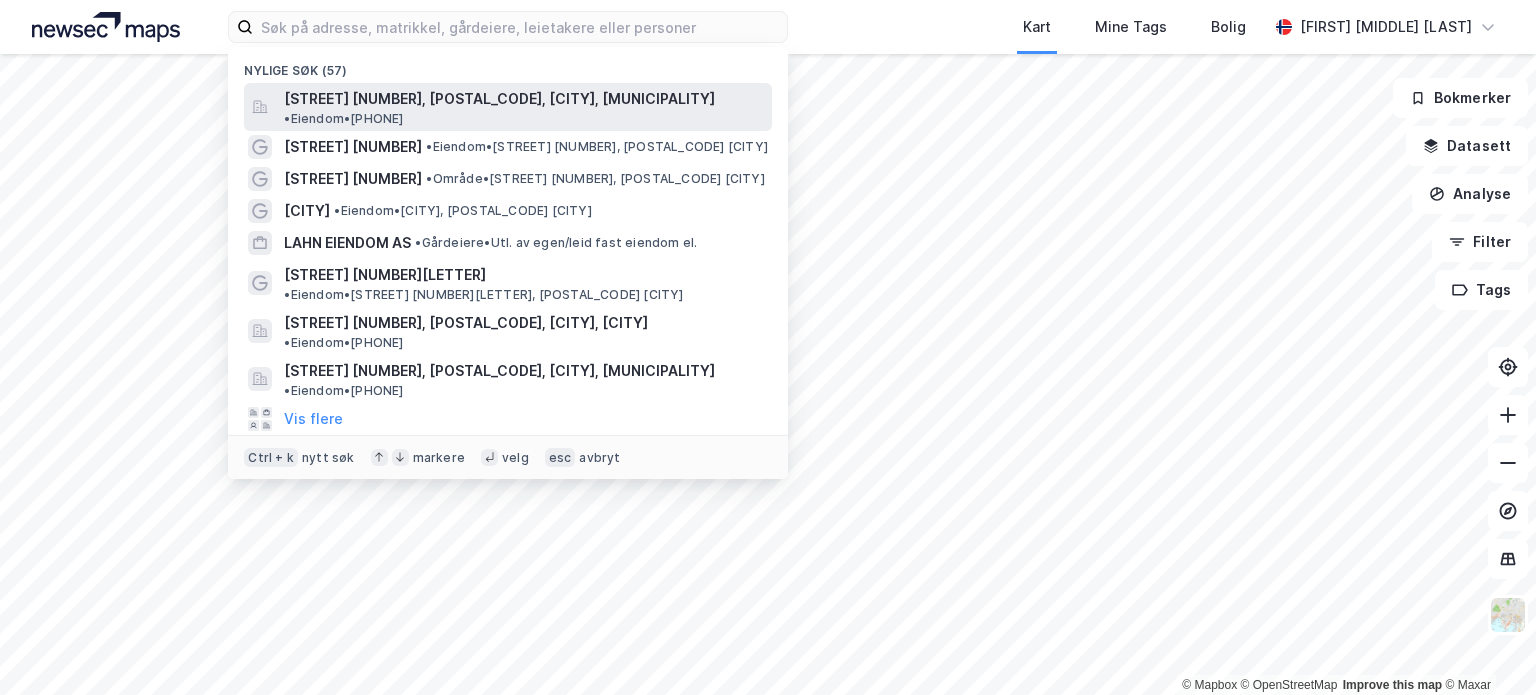 click on "[STREET] [NUMBER], [POSTAL_CODE], [CITY], [MUNICIPALITY]" at bounding box center [499, 99] 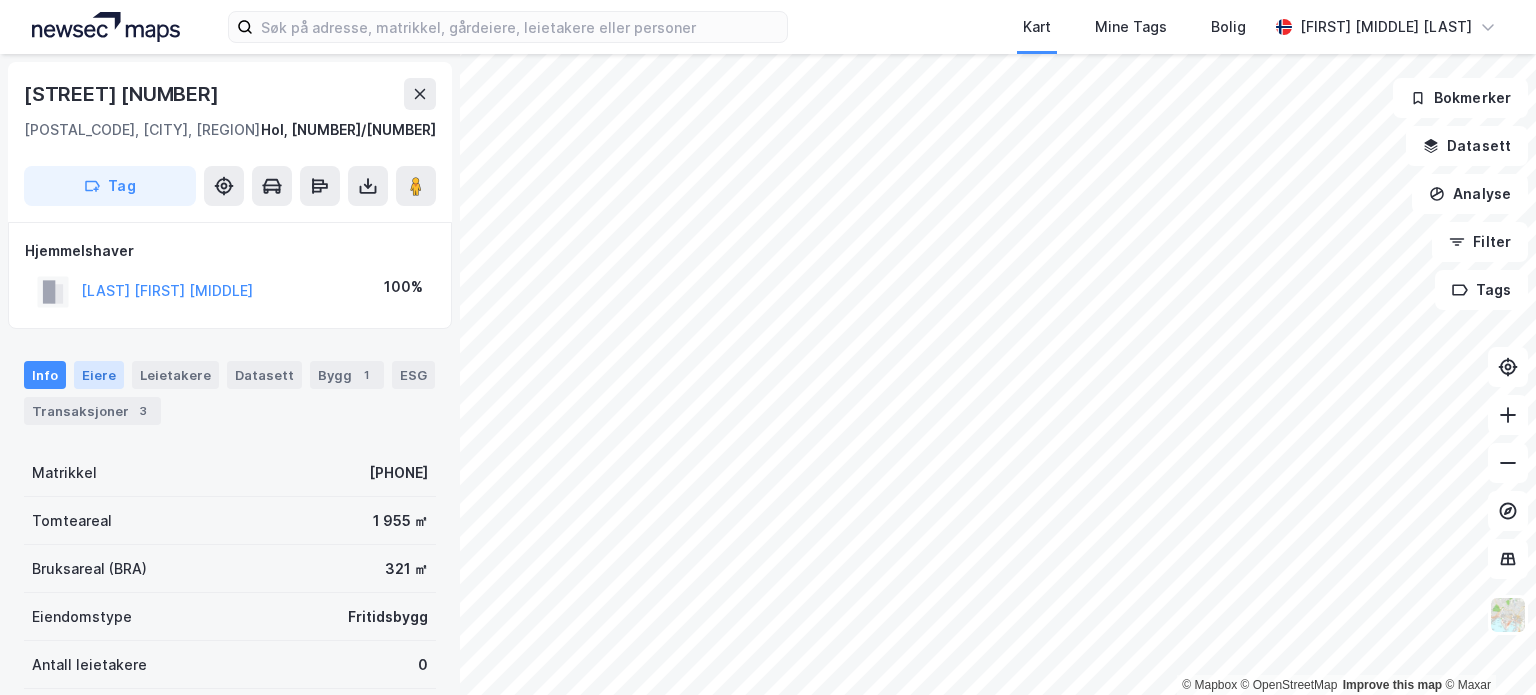 click on "Eiere" at bounding box center [99, 375] 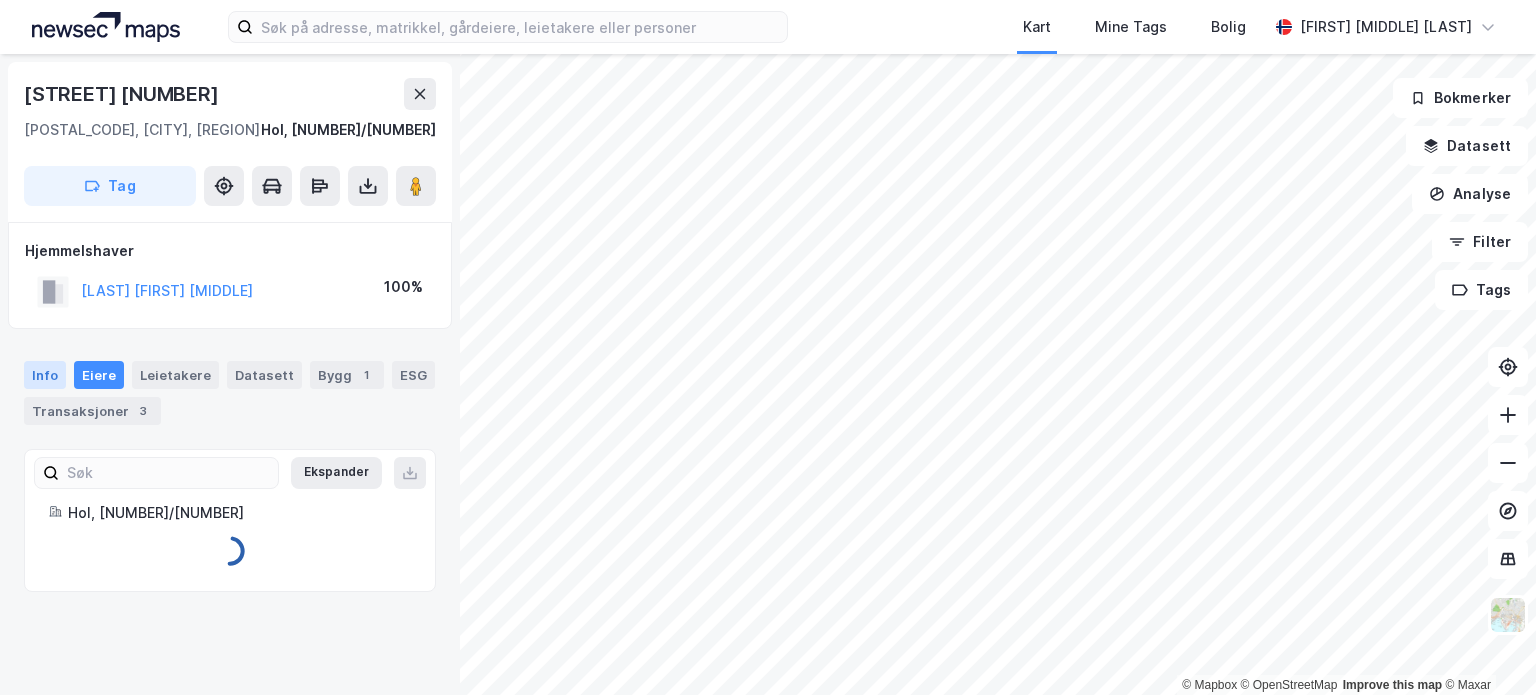 click on "Info" at bounding box center (45, 375) 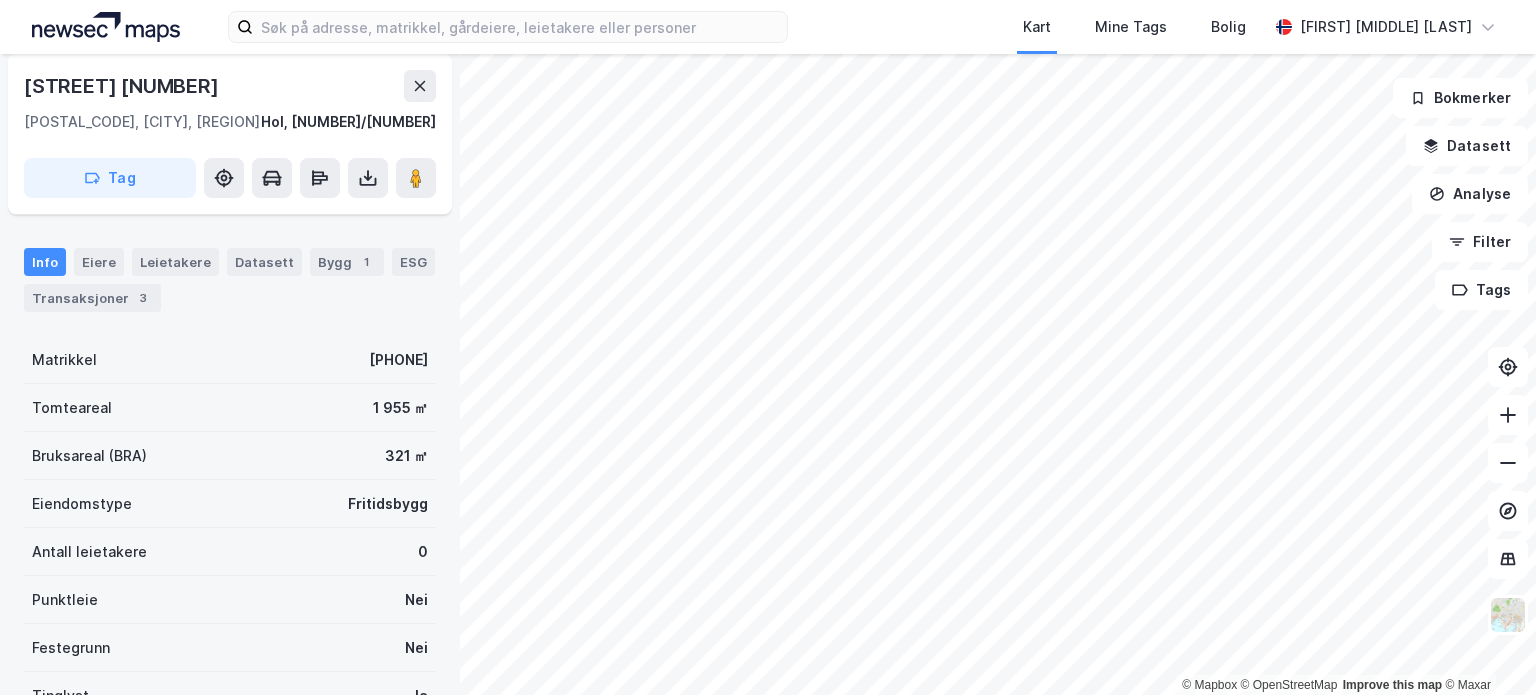 scroll, scrollTop: 289, scrollLeft: 0, axis: vertical 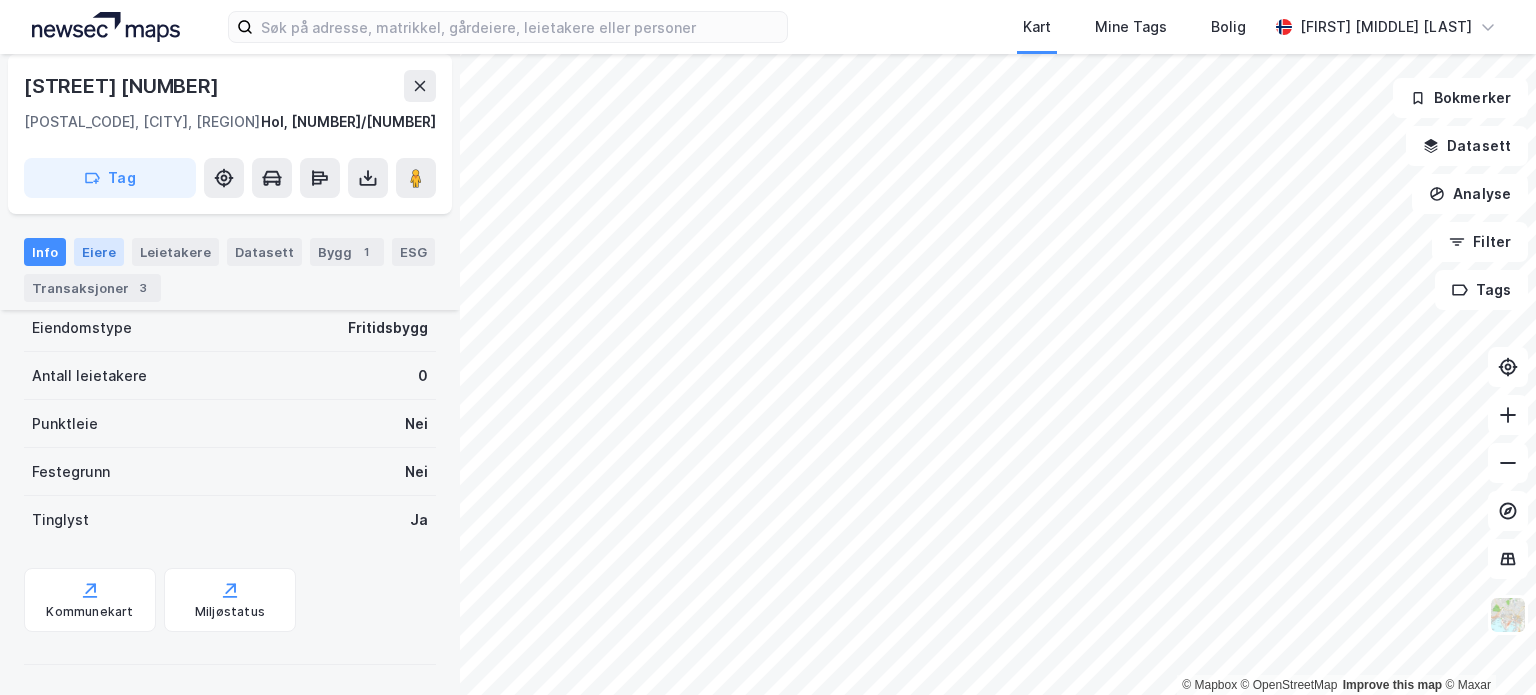 click on "Eiere" at bounding box center [99, 252] 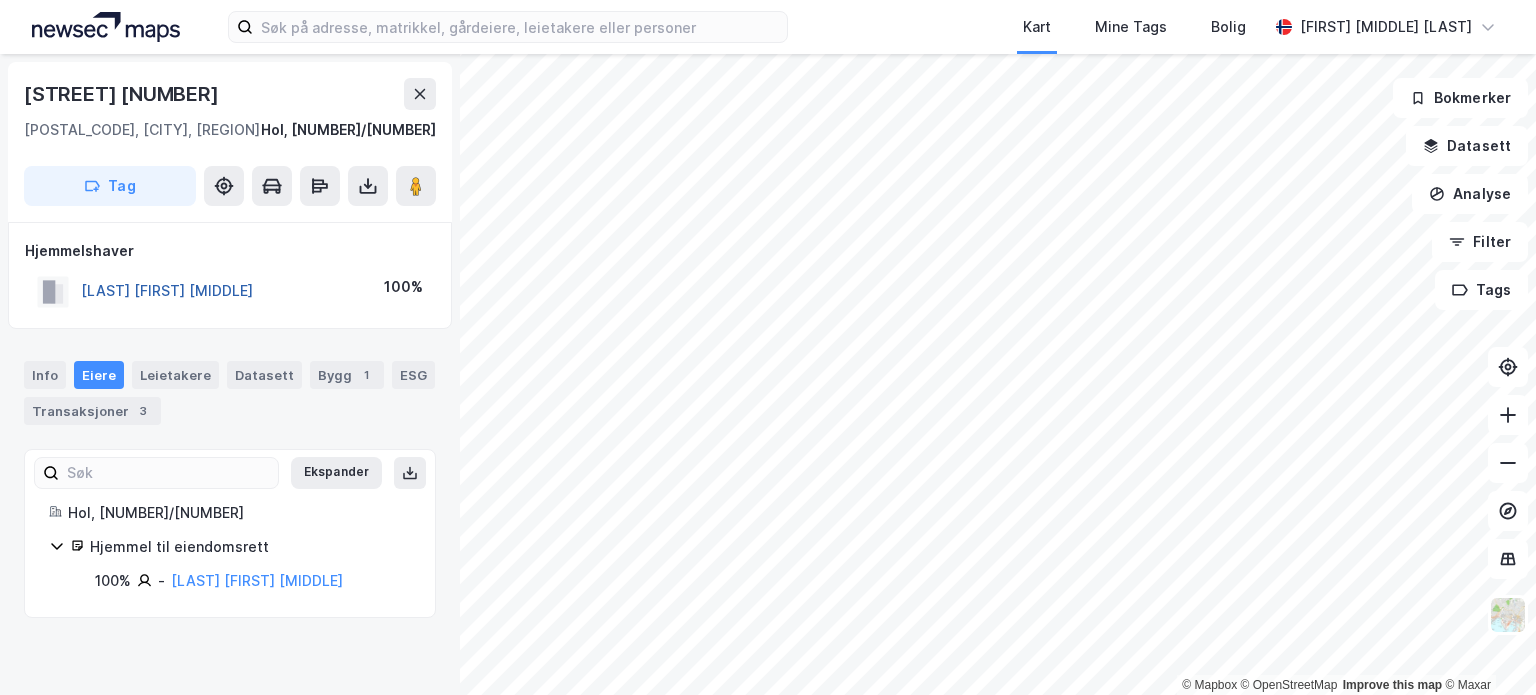 click on "[LAST] [FIRST] [MIDDLE]" at bounding box center [0, 0] 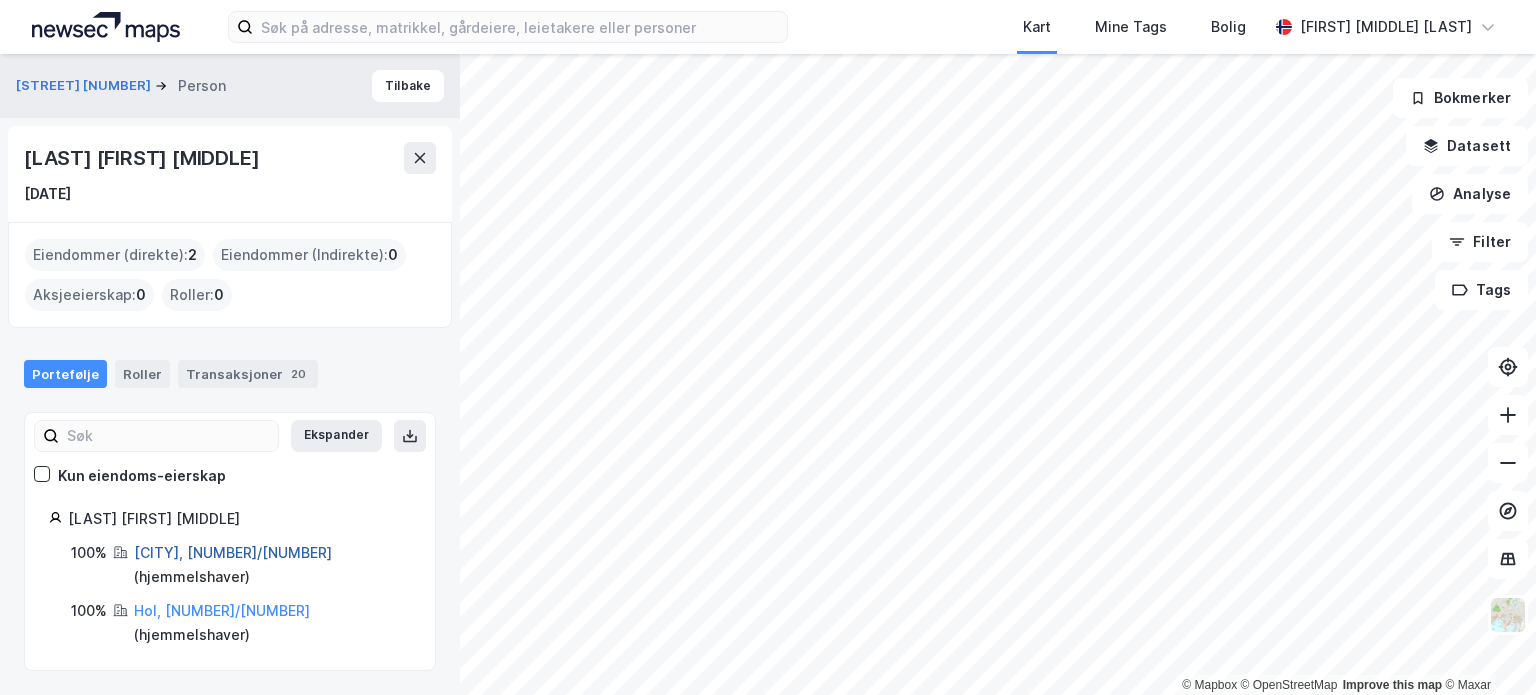 click on "[CITY], [NUMBER]/[NUMBER]" at bounding box center [233, 552] 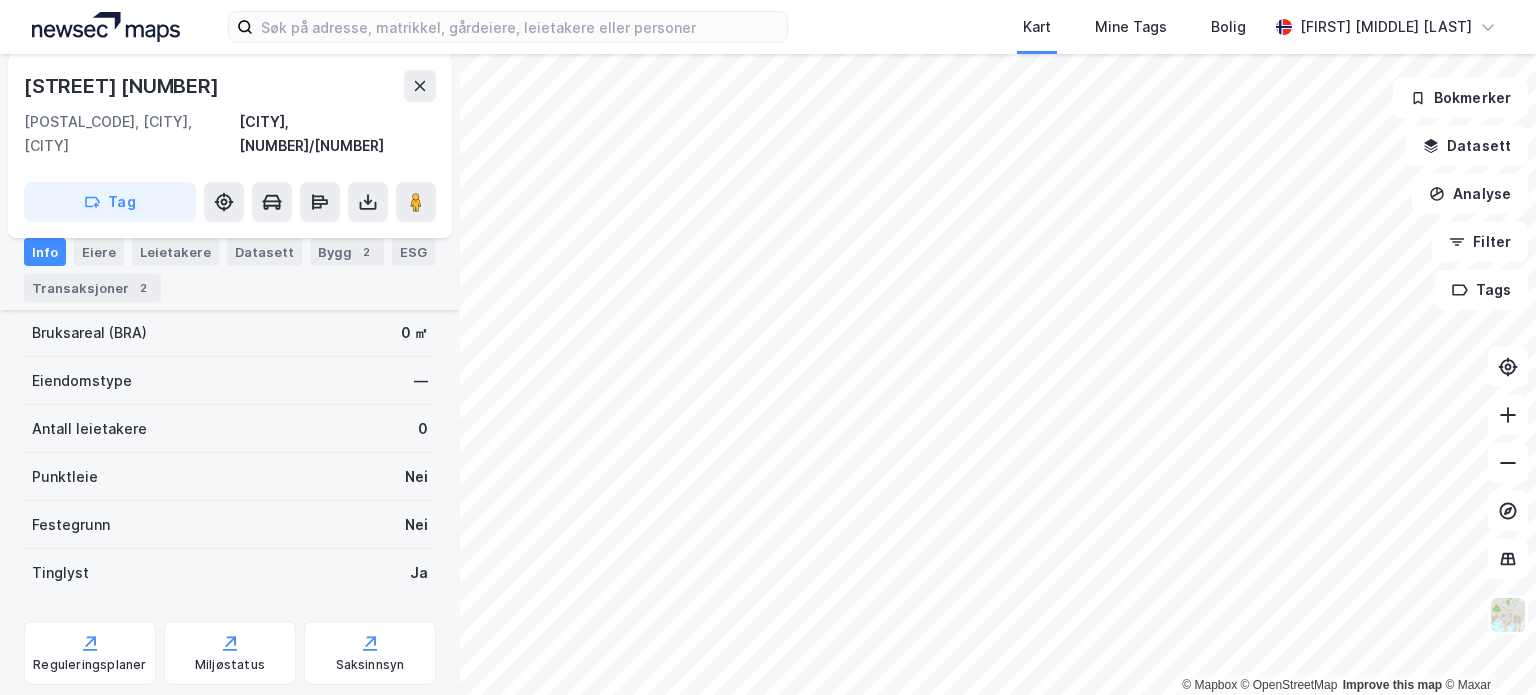scroll, scrollTop: 353, scrollLeft: 0, axis: vertical 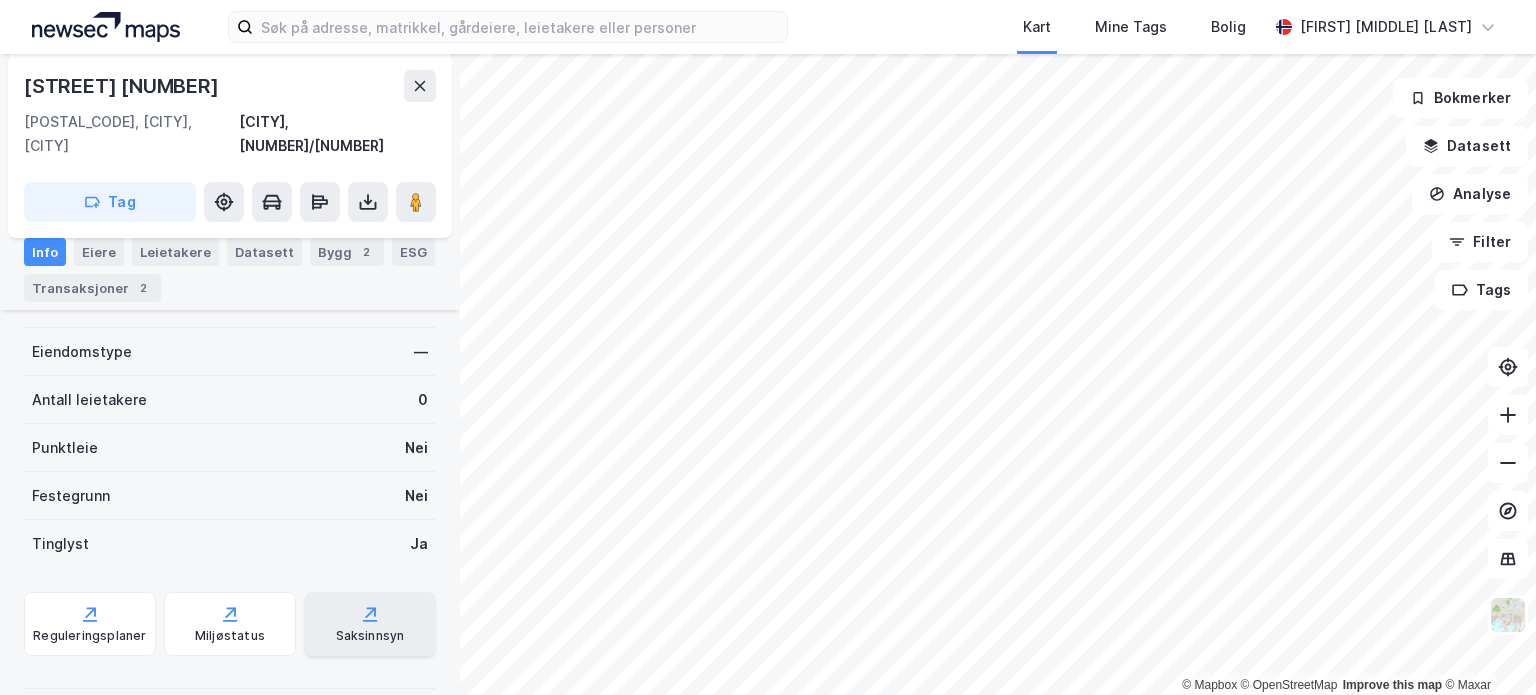 click on "Saksinnsyn" at bounding box center (370, 624) 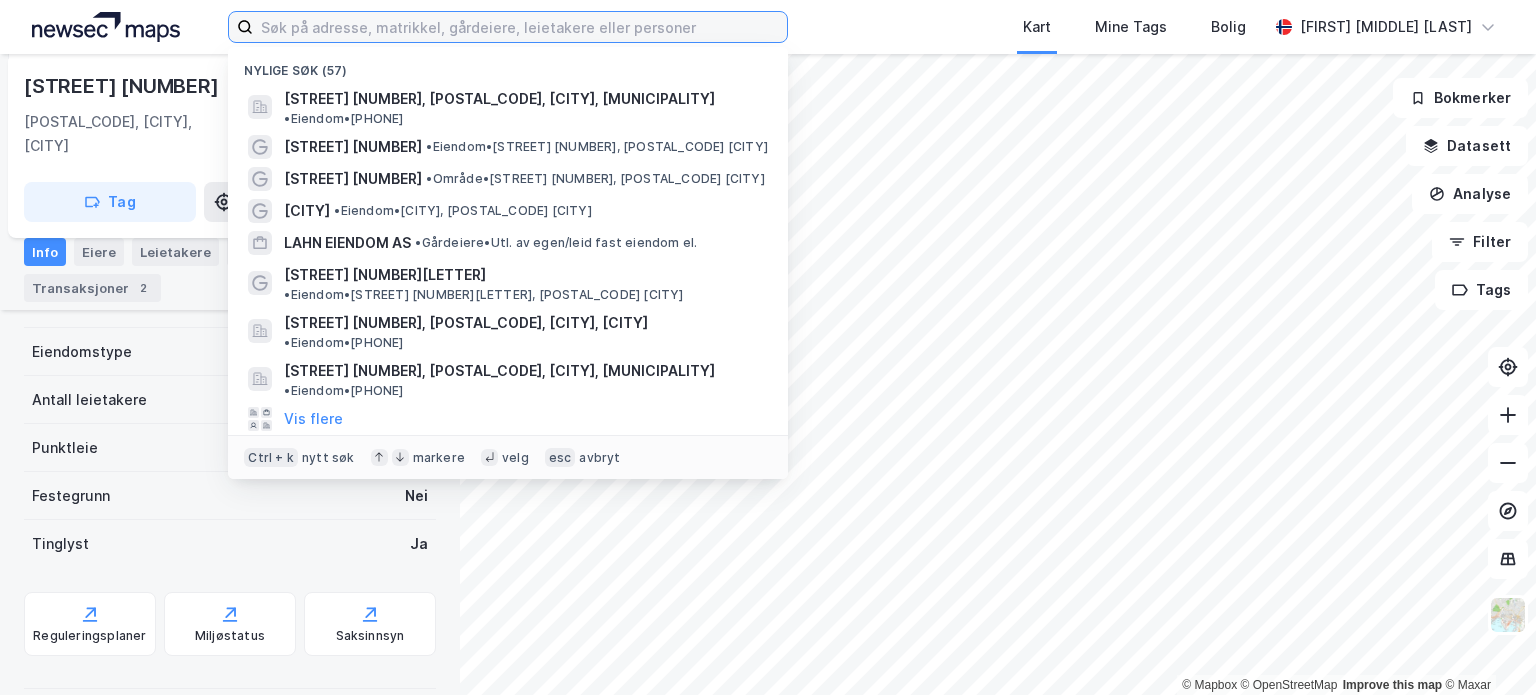 click at bounding box center [520, 27] 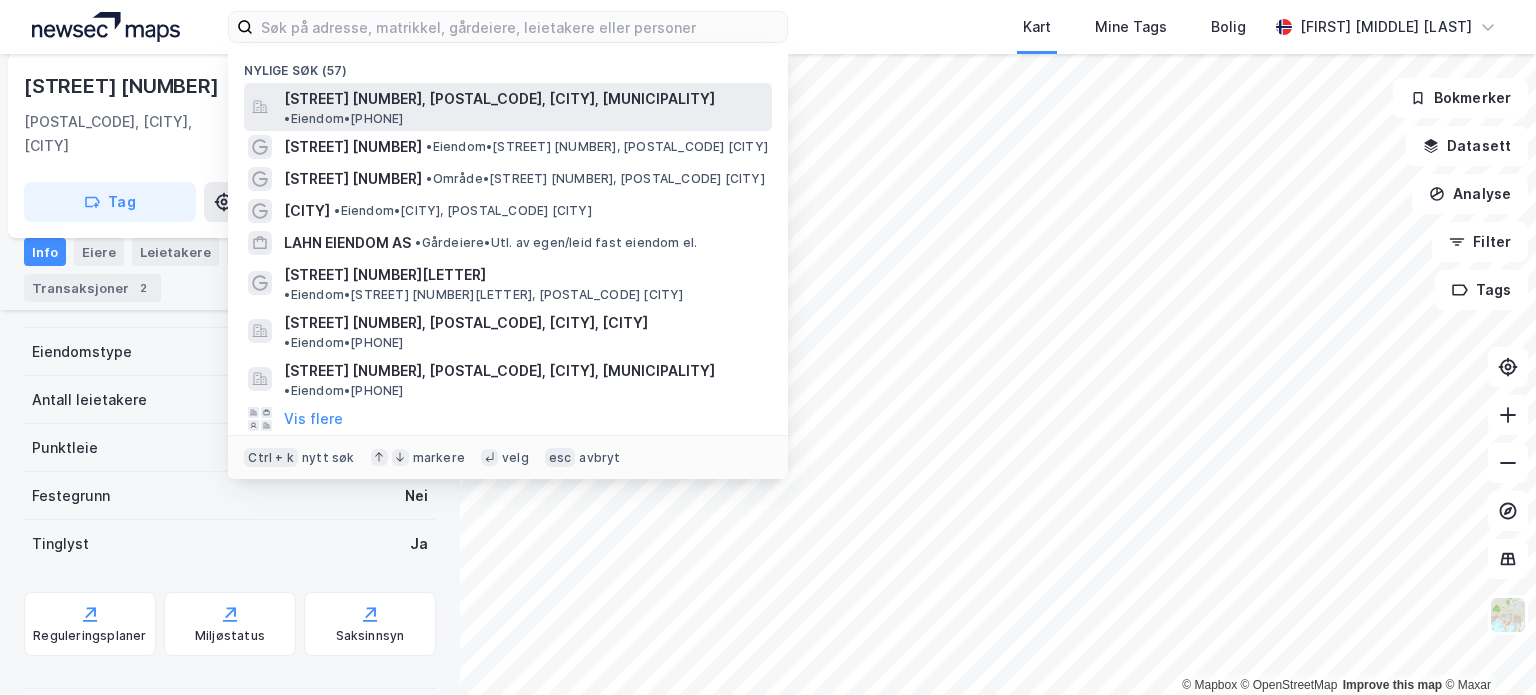 click on "[STREET] [NUMBER], [POSTAL_CODE], [CITY], [MUNICIPALITY]" at bounding box center [499, 99] 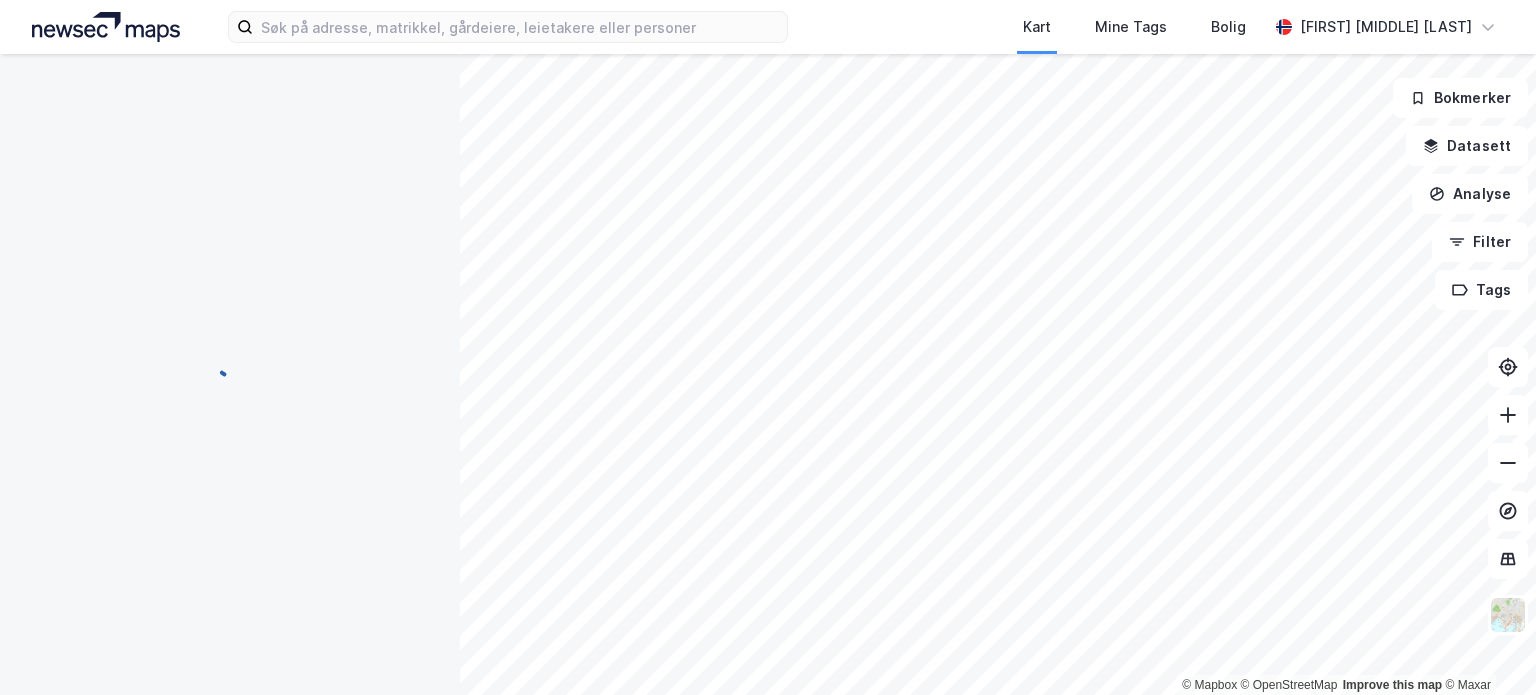 scroll, scrollTop: 289, scrollLeft: 0, axis: vertical 